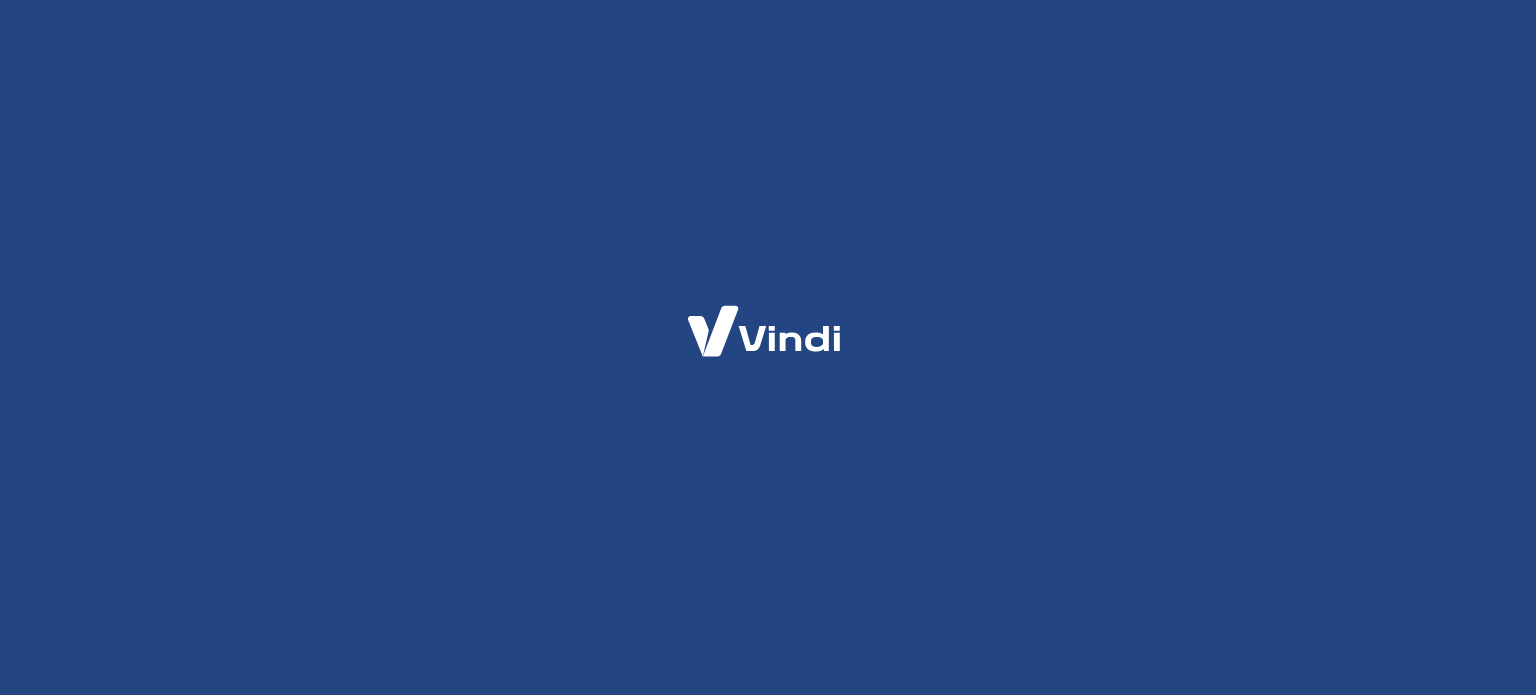 scroll, scrollTop: 0, scrollLeft: 0, axis: both 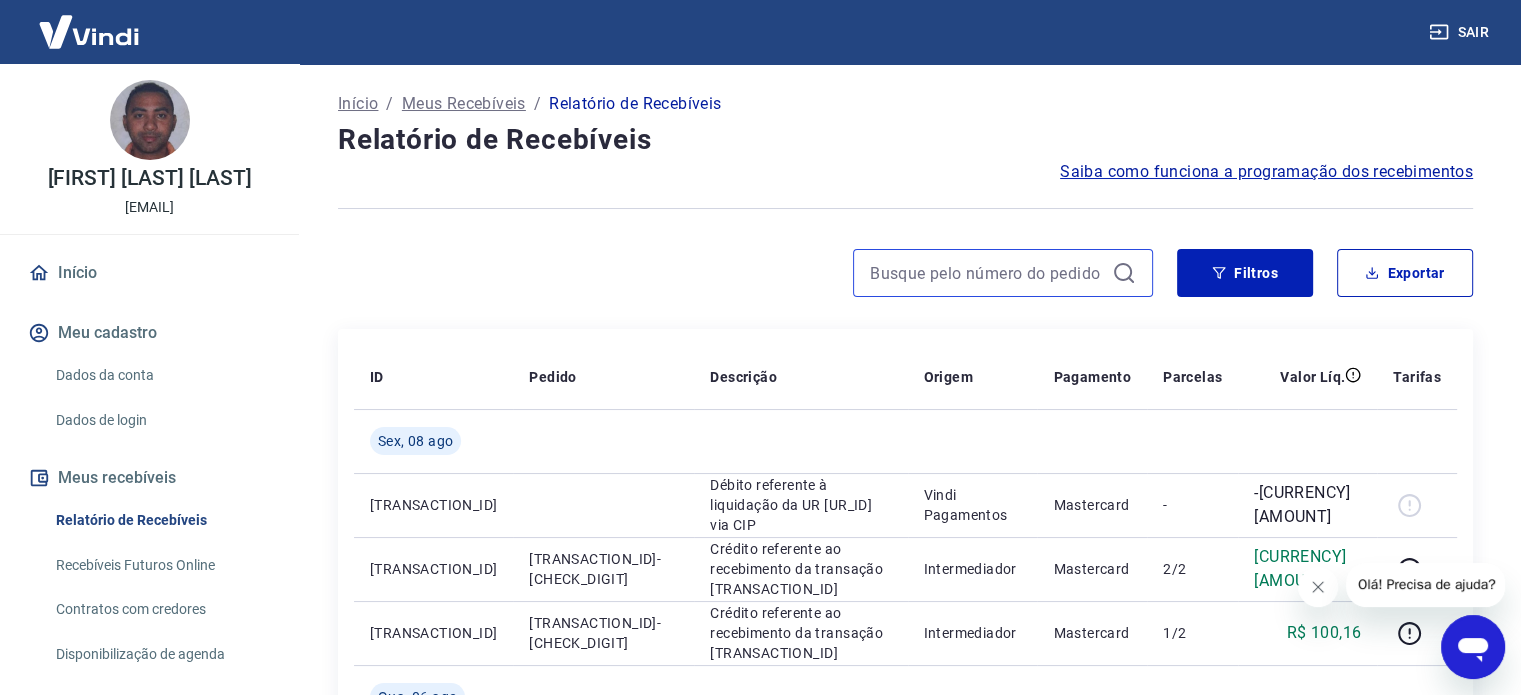 click at bounding box center [987, 273] 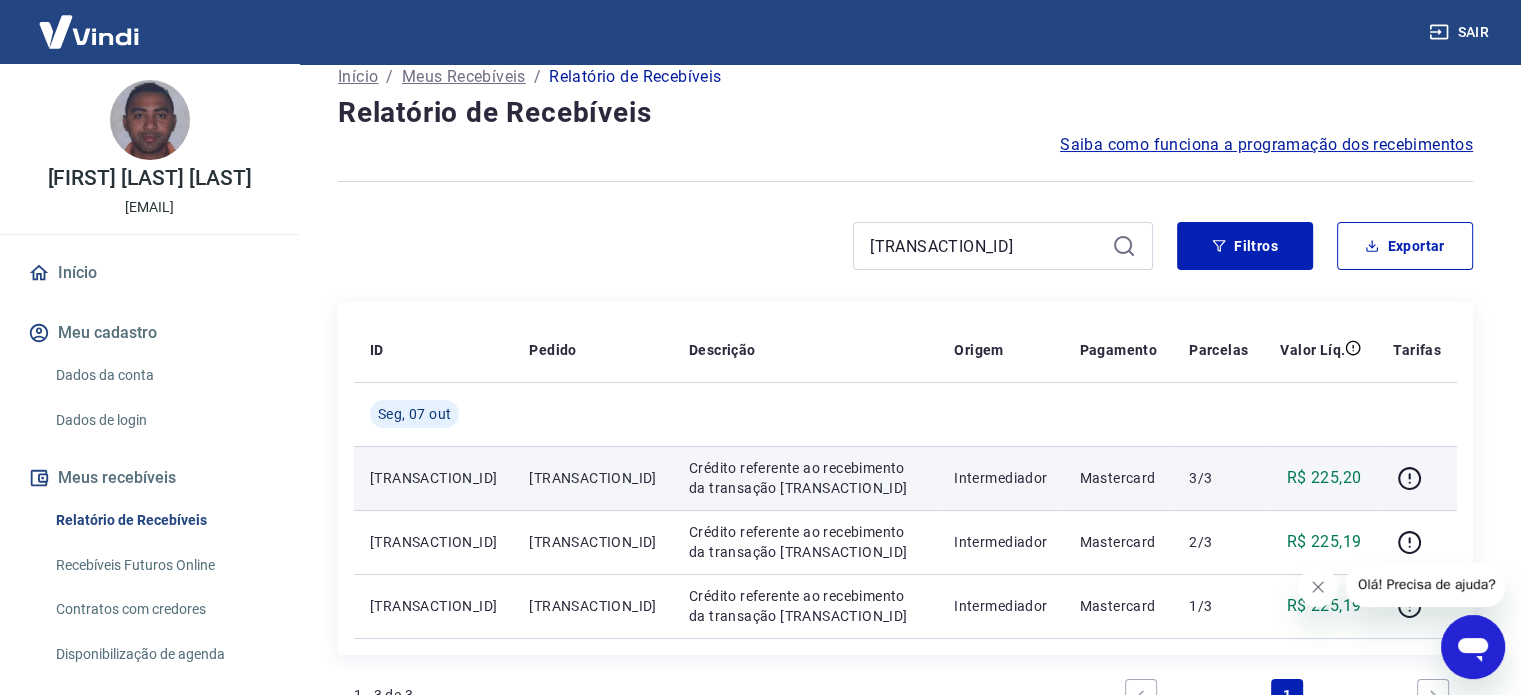 scroll, scrollTop: 0, scrollLeft: 0, axis: both 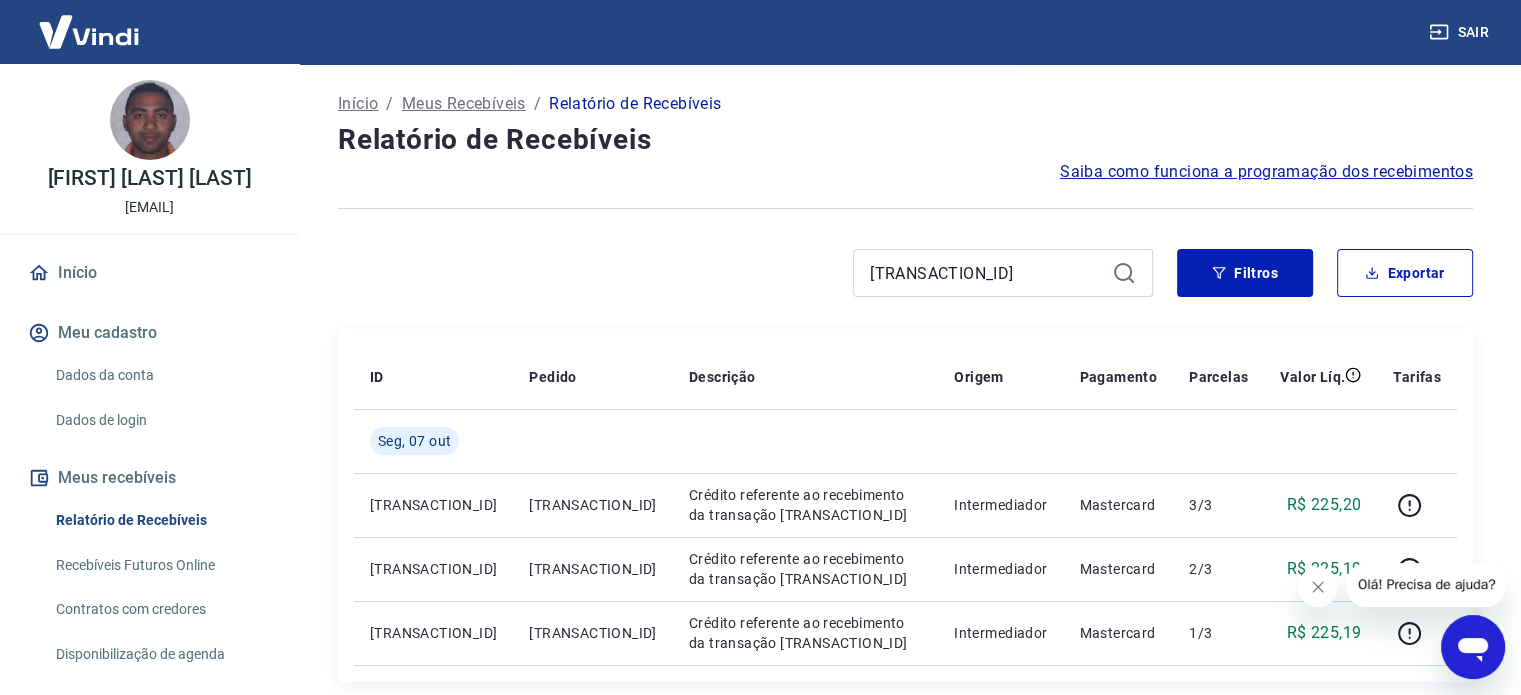 click 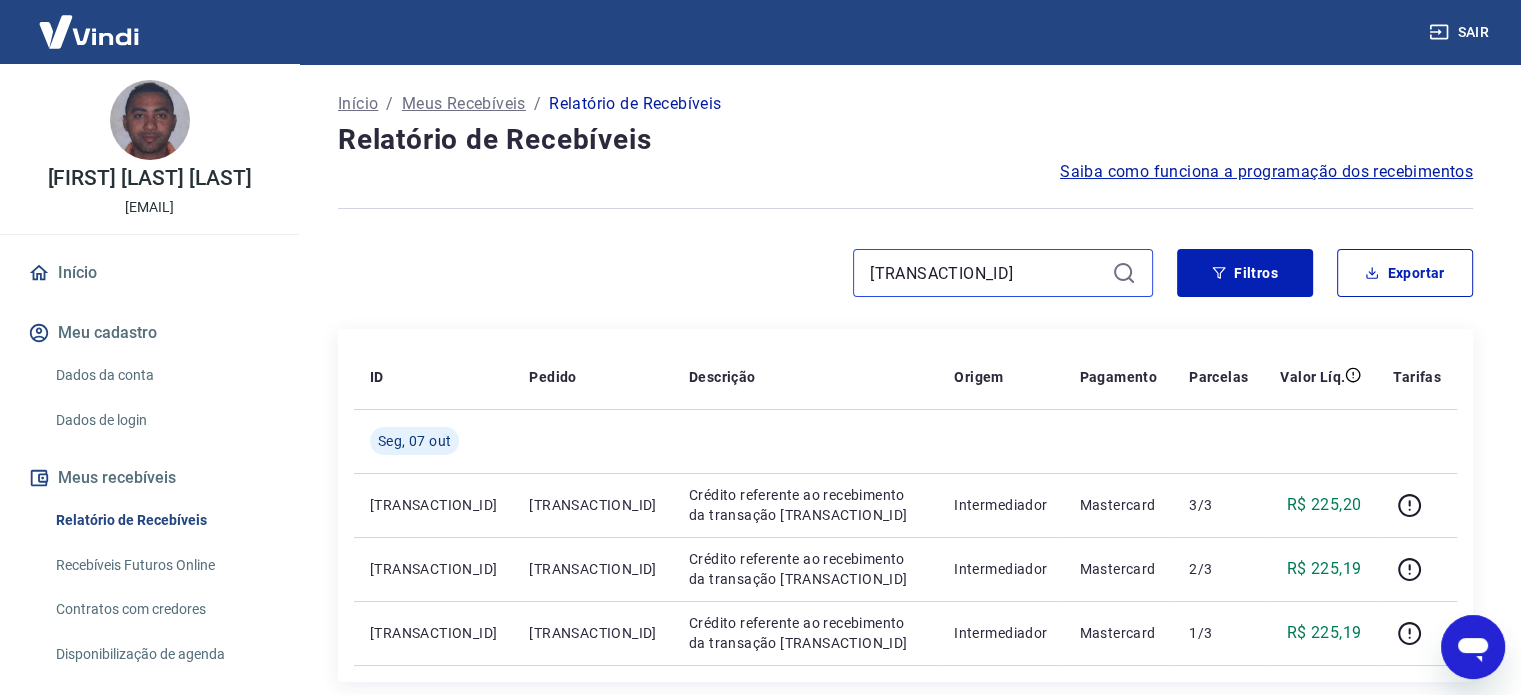 click on "[TRANSACTION_ID]" at bounding box center [987, 273] 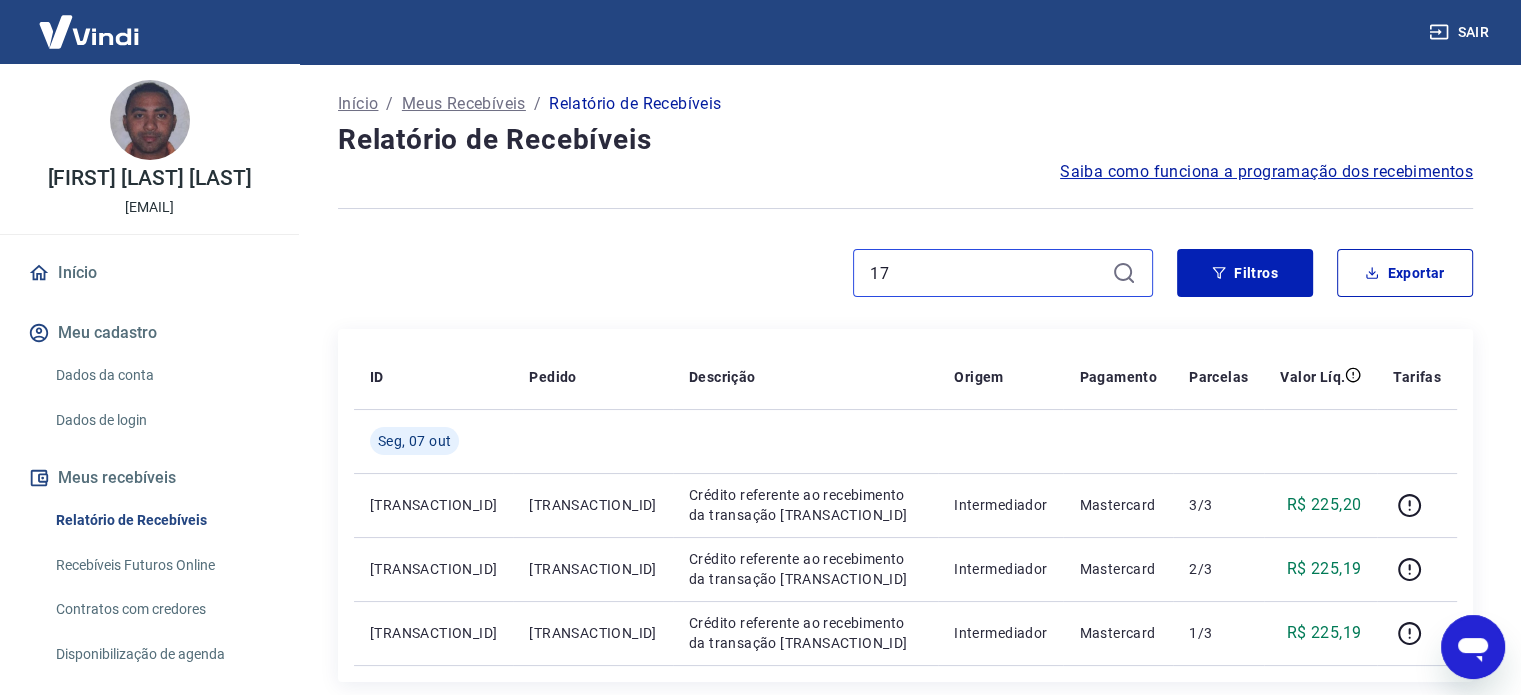 type on "1" 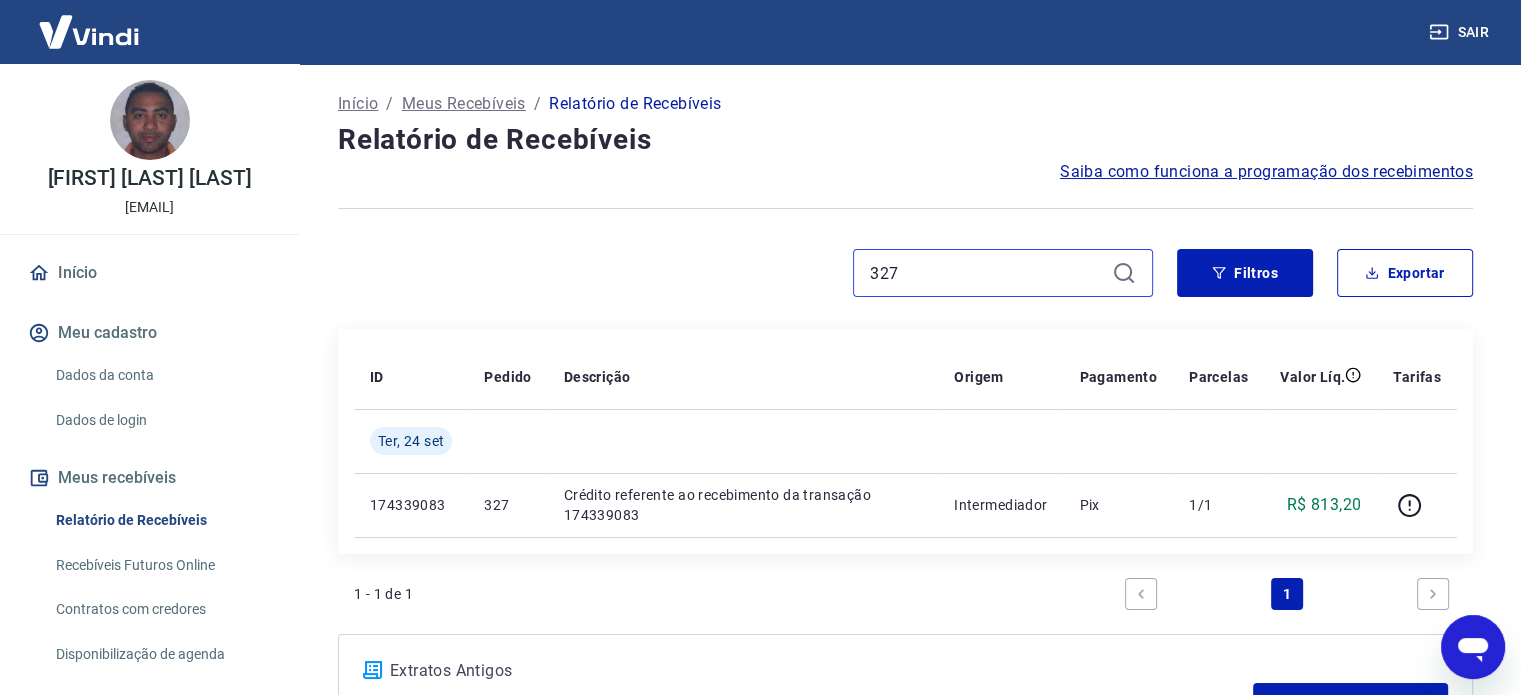 scroll, scrollTop: 100, scrollLeft: 0, axis: vertical 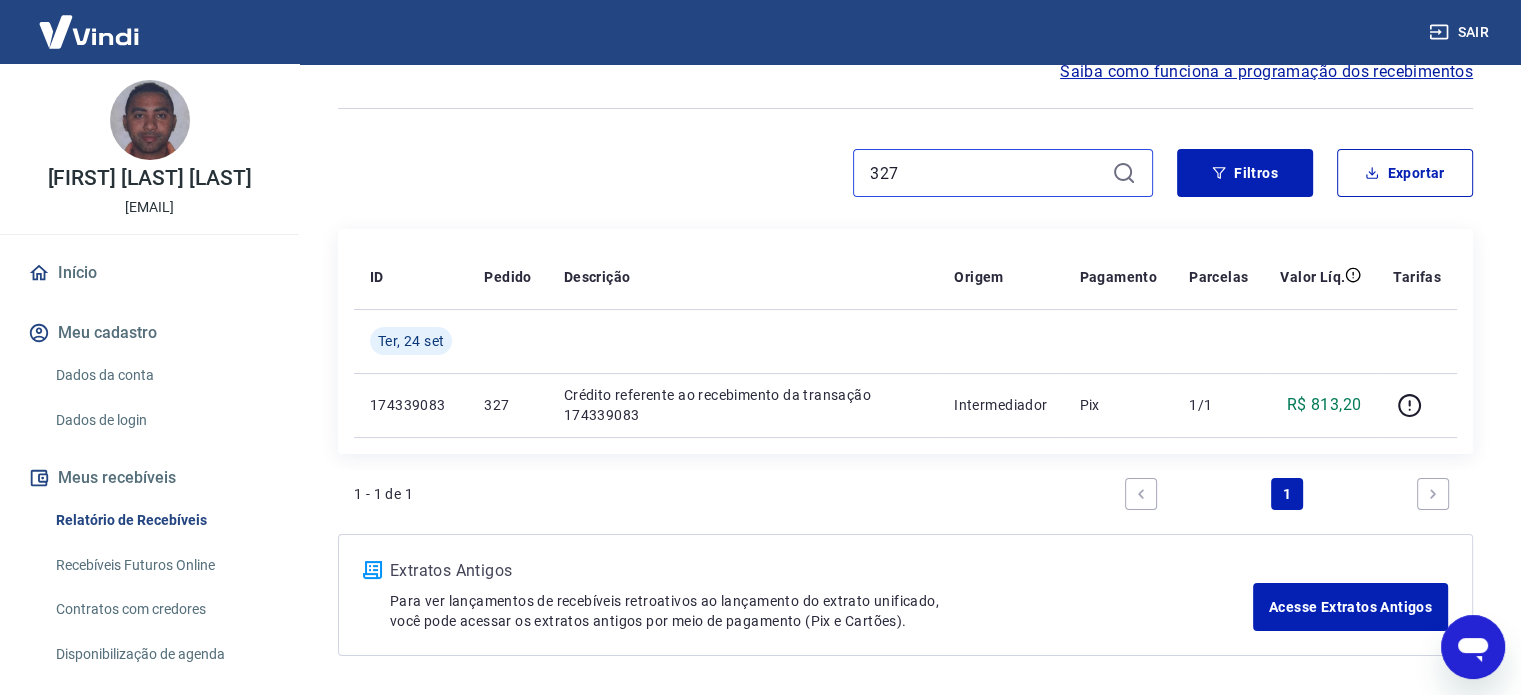 click on "327" at bounding box center [987, 173] 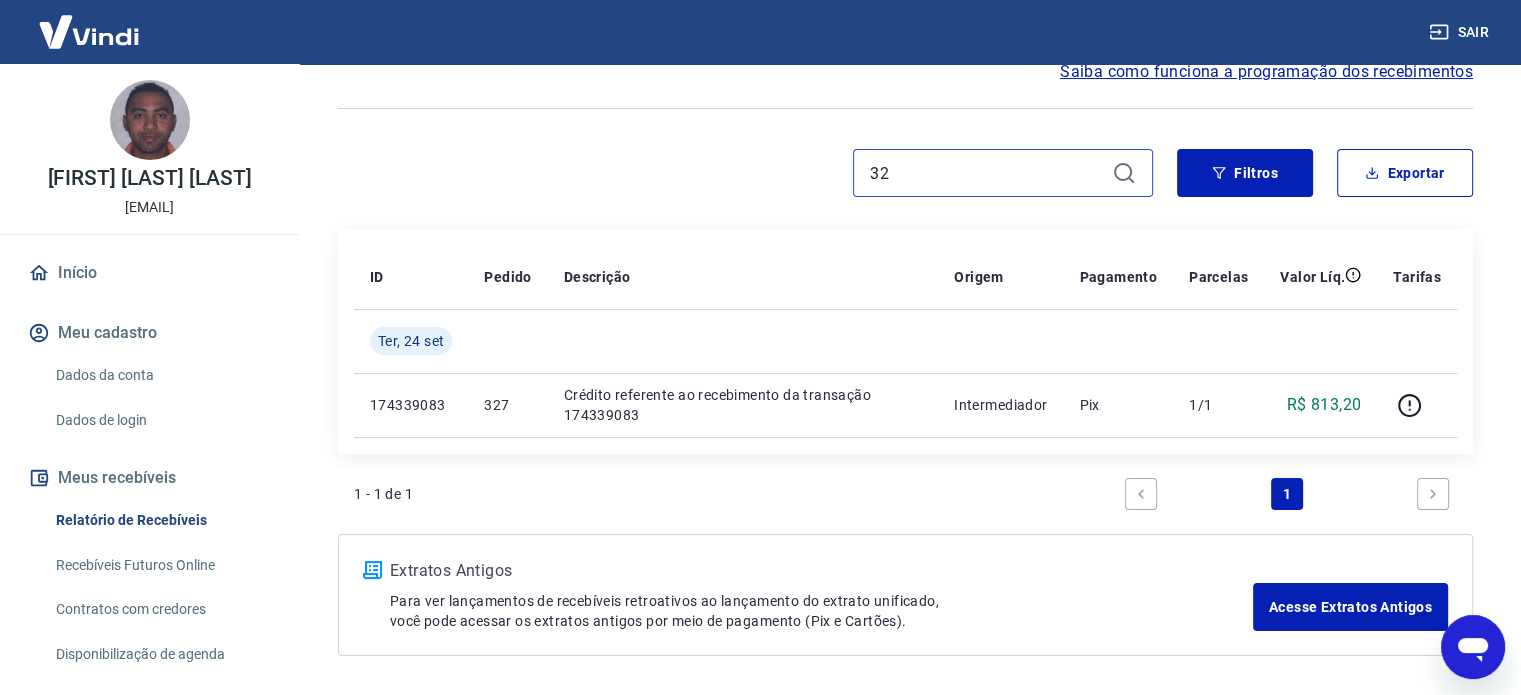 type on "3" 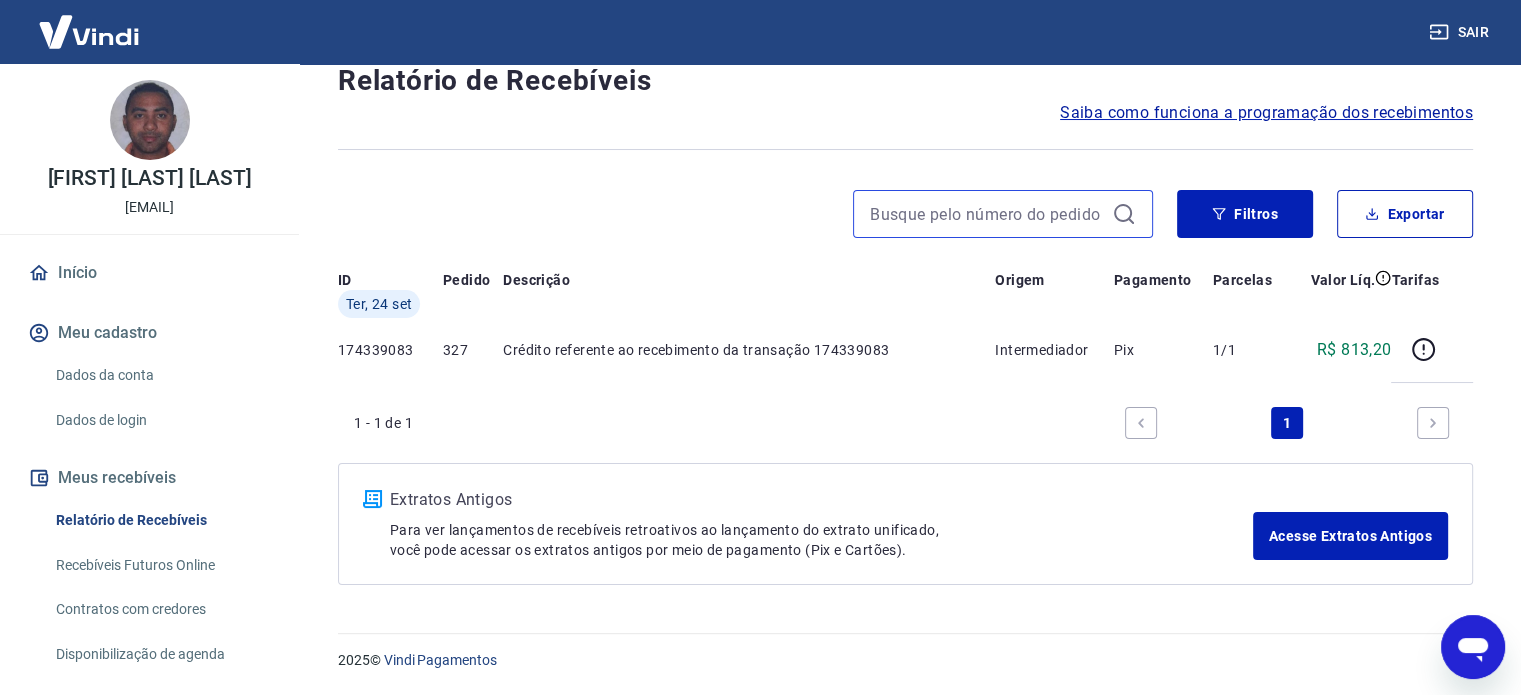 scroll, scrollTop: 0, scrollLeft: 0, axis: both 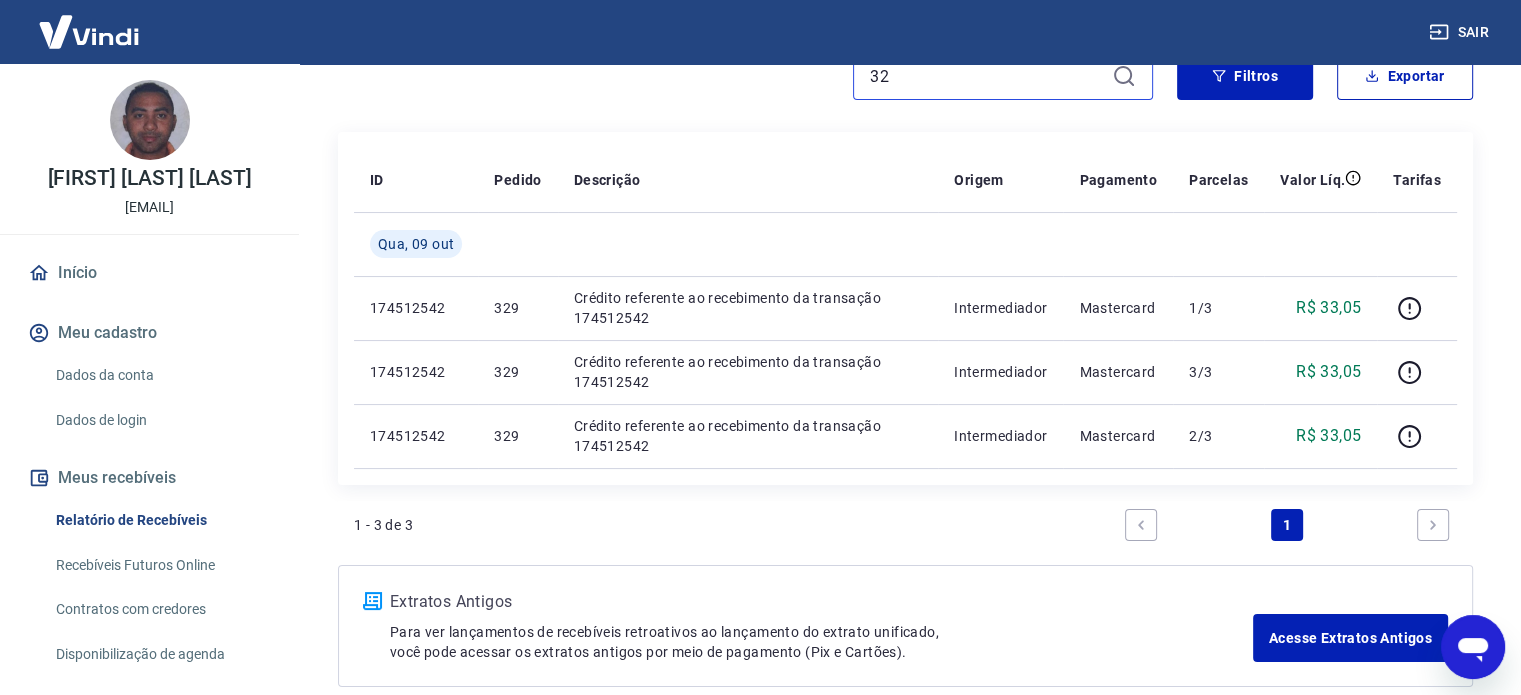 type on "3" 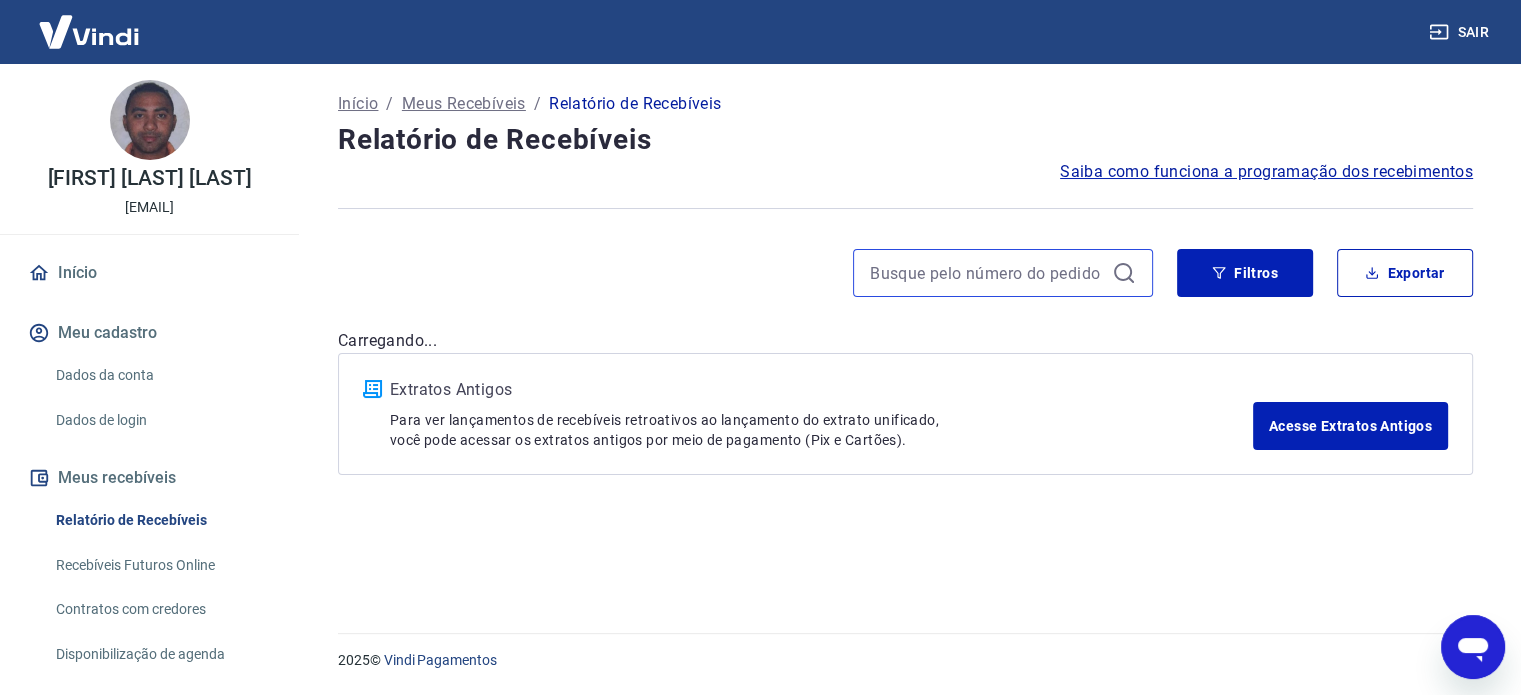 scroll, scrollTop: 0, scrollLeft: 0, axis: both 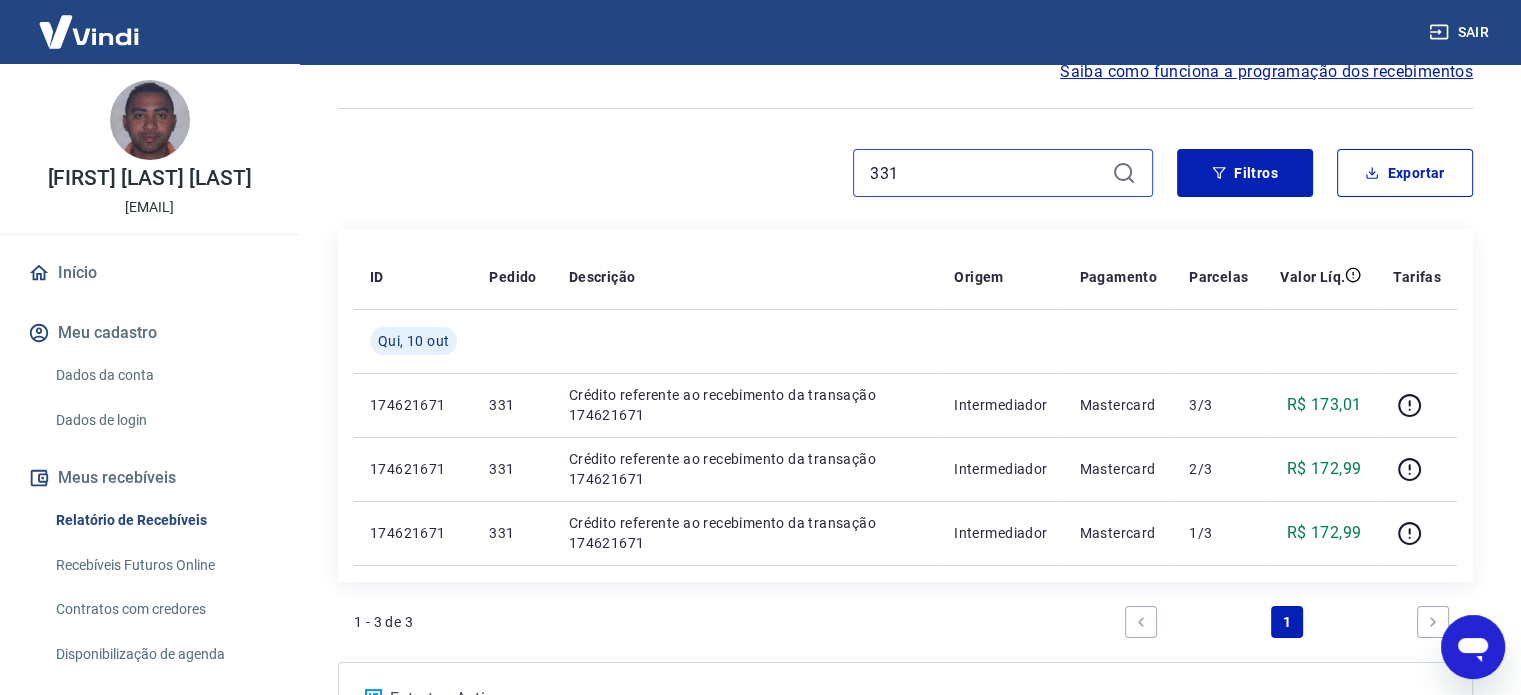 click on "331" at bounding box center (987, 173) 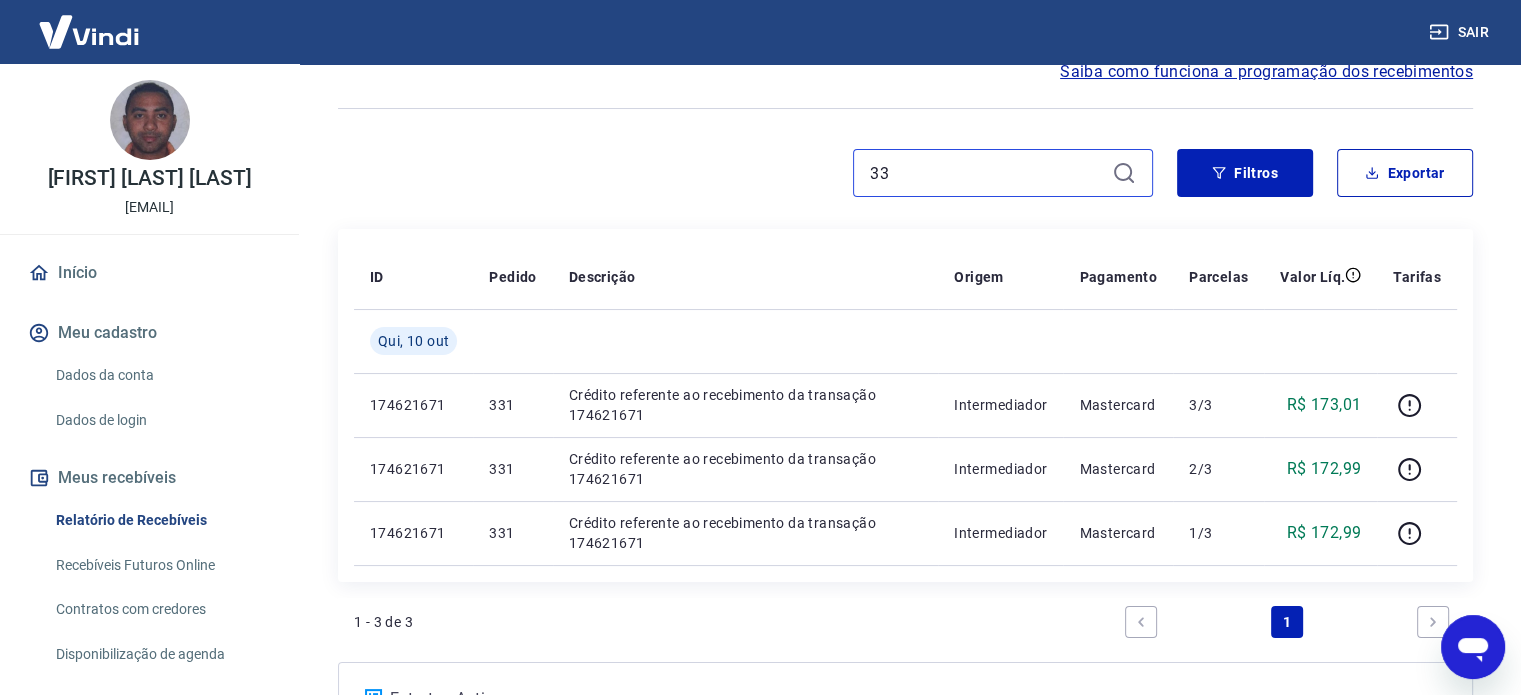 type on "3" 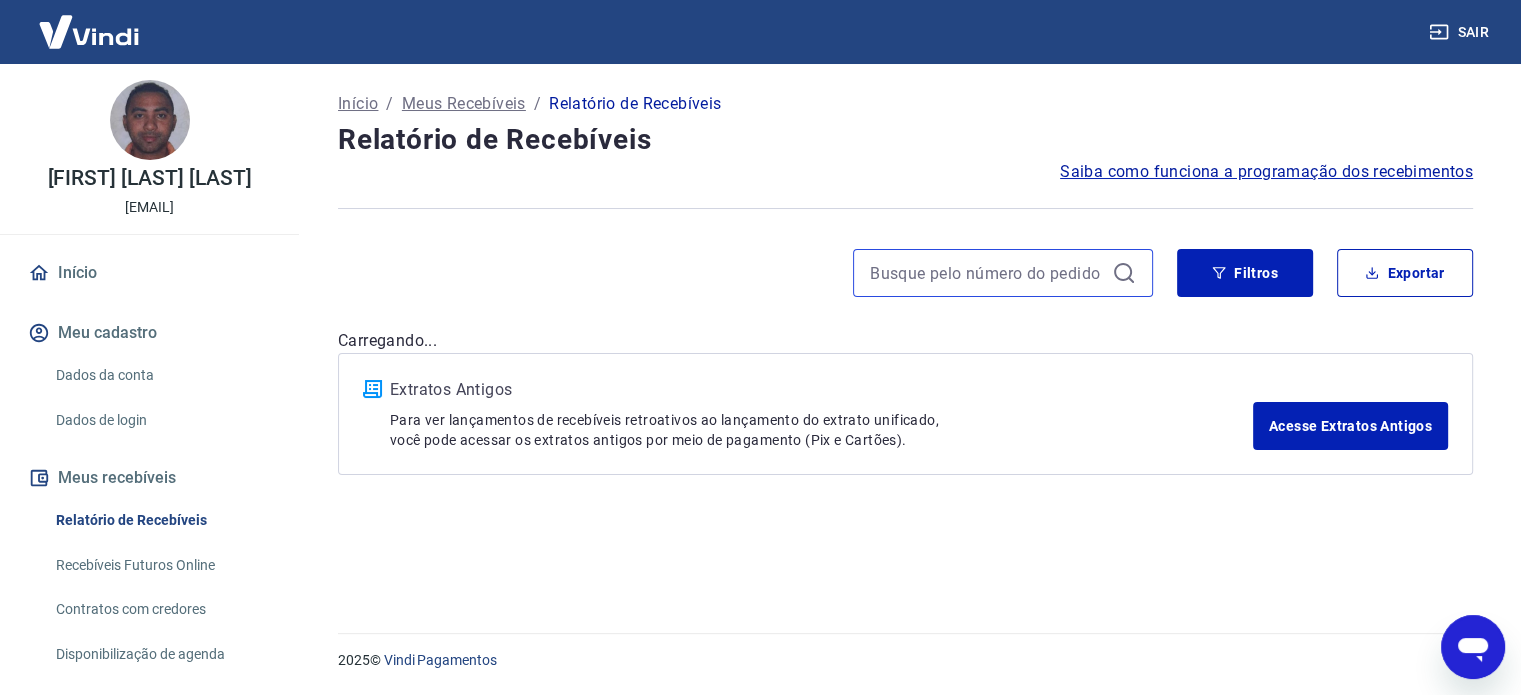 scroll, scrollTop: 0, scrollLeft: 0, axis: both 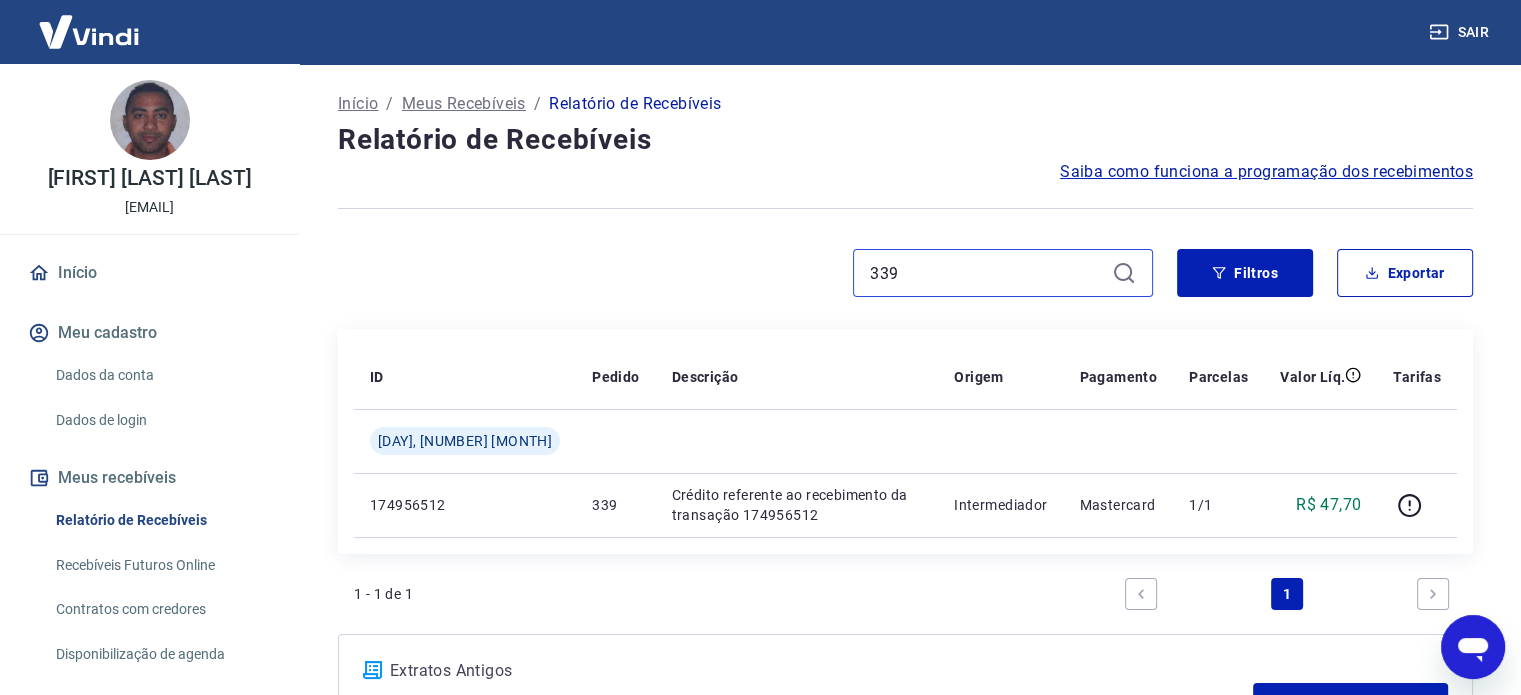 click on "339" at bounding box center [987, 273] 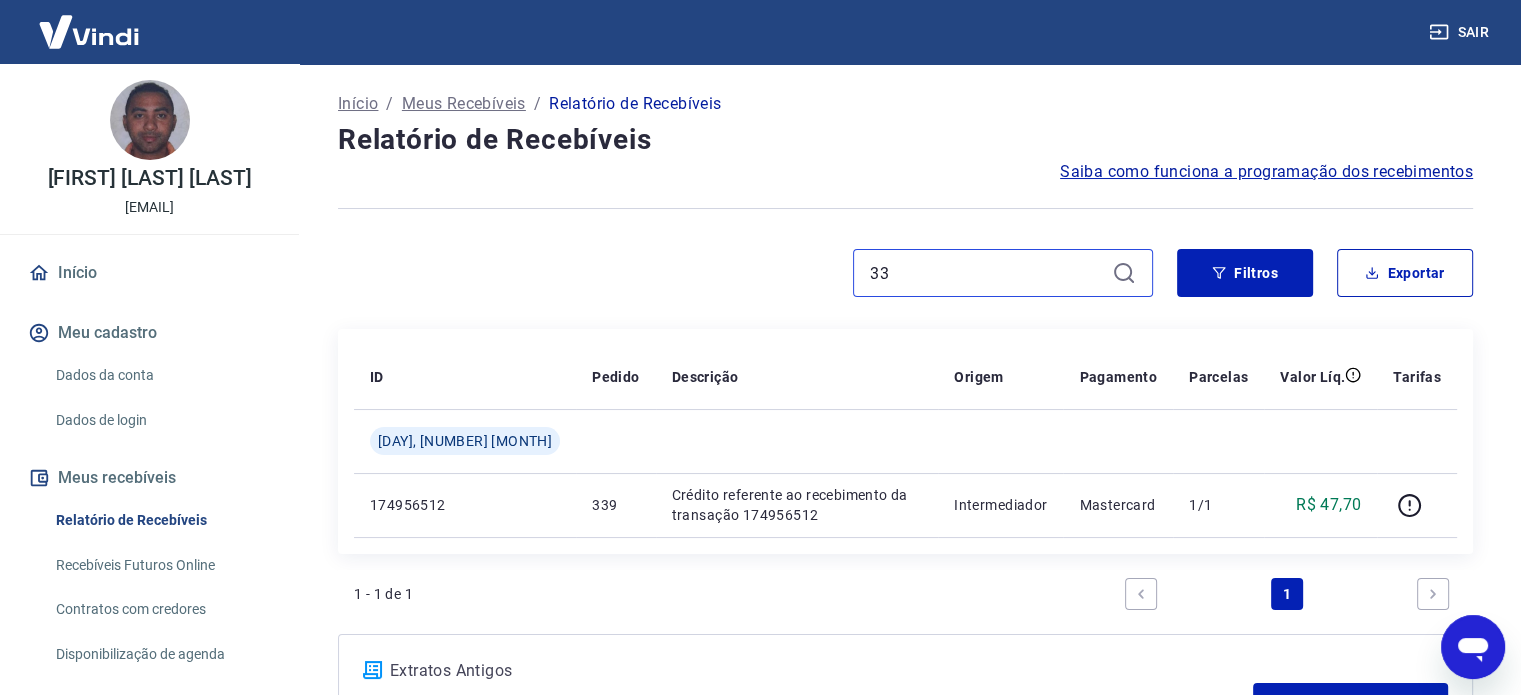 type on "3" 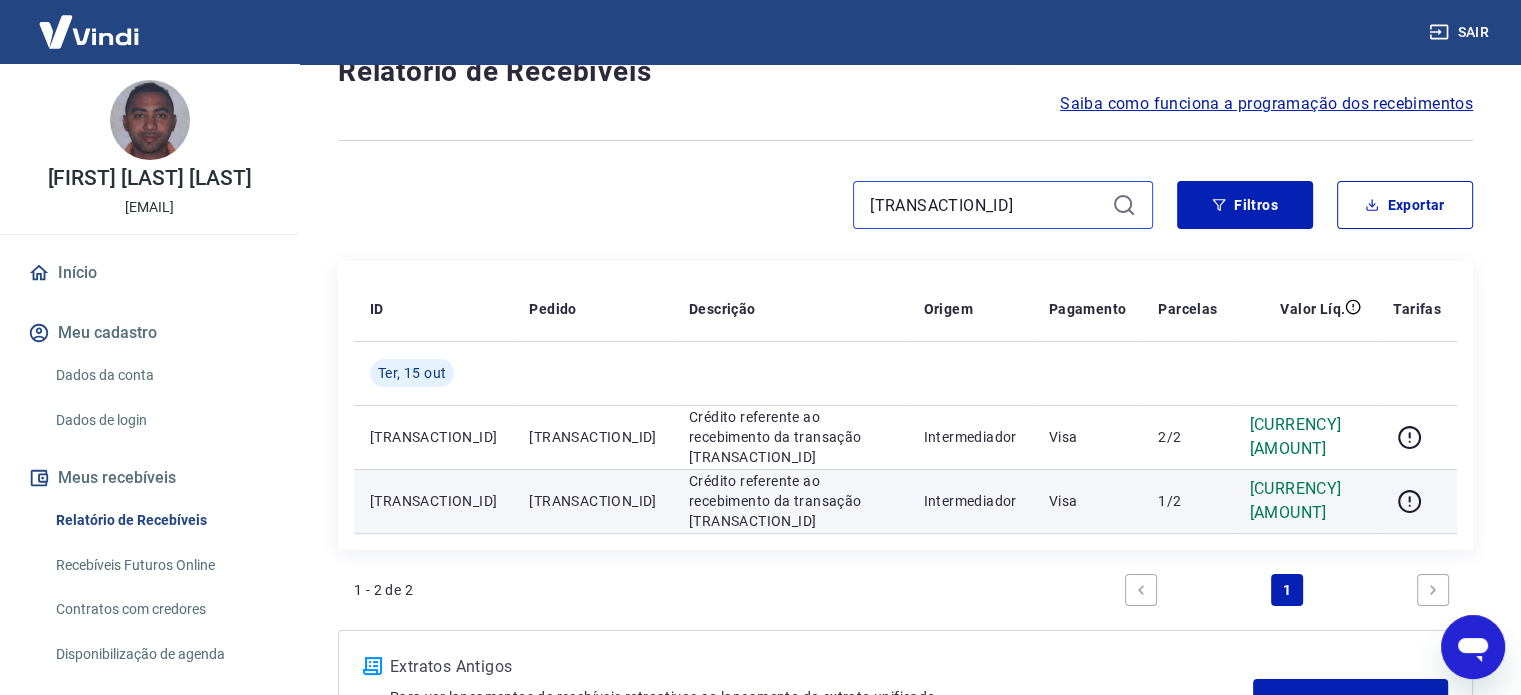 scroll, scrollTop: 100, scrollLeft: 0, axis: vertical 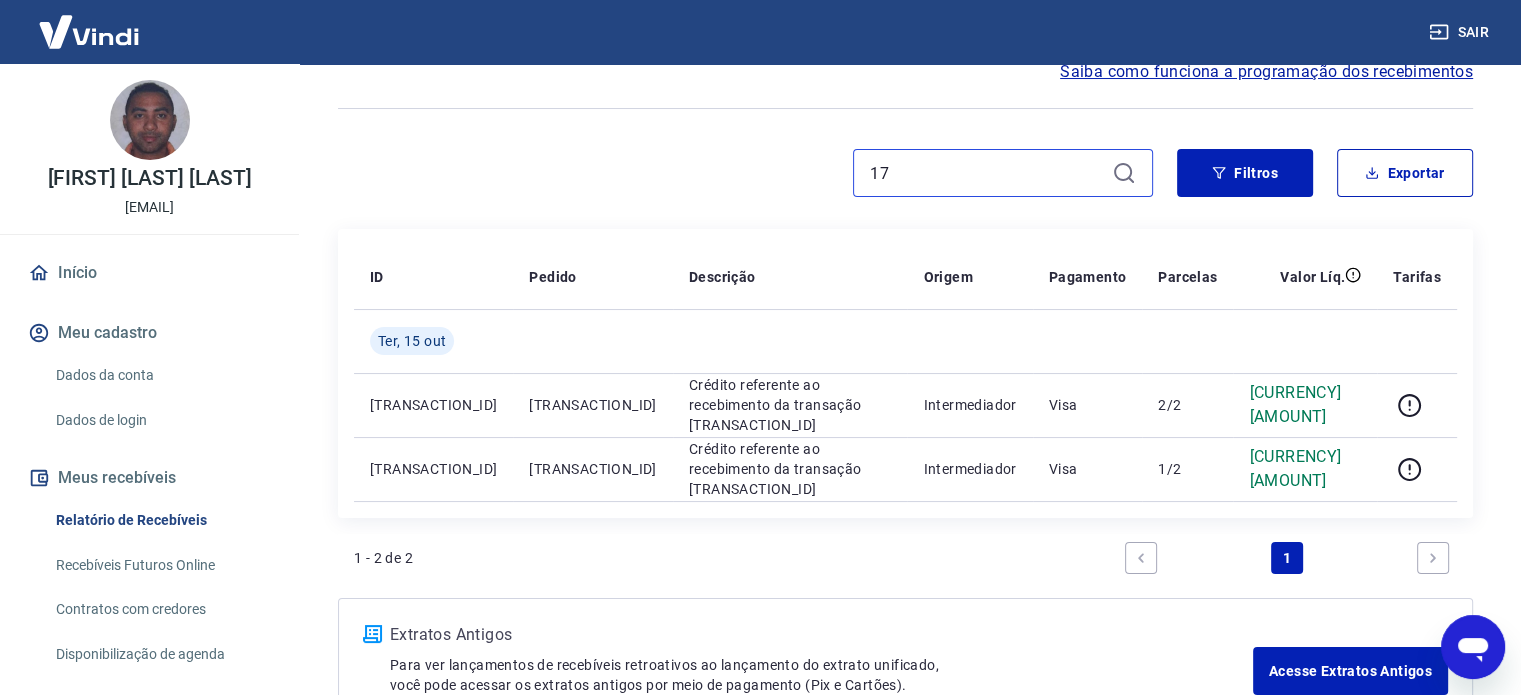 type on "1" 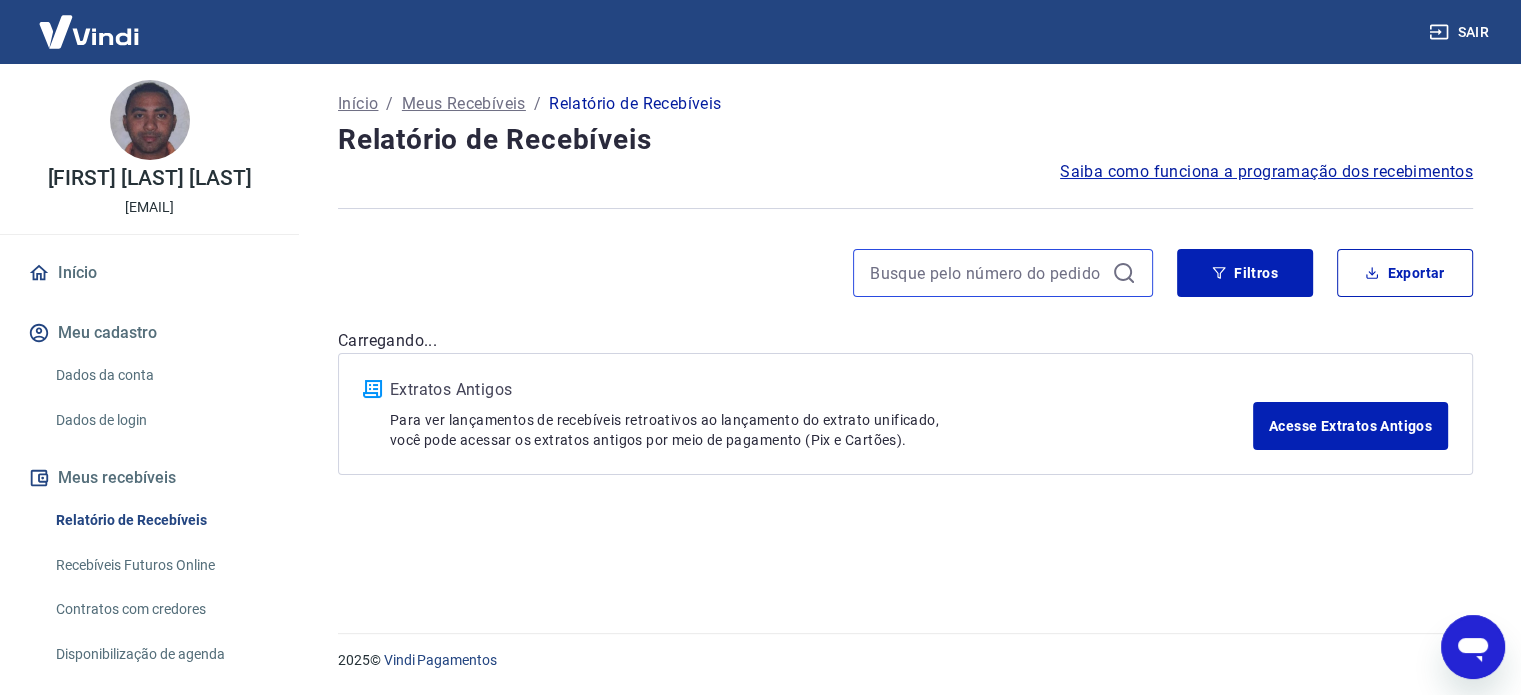 scroll, scrollTop: 0, scrollLeft: 0, axis: both 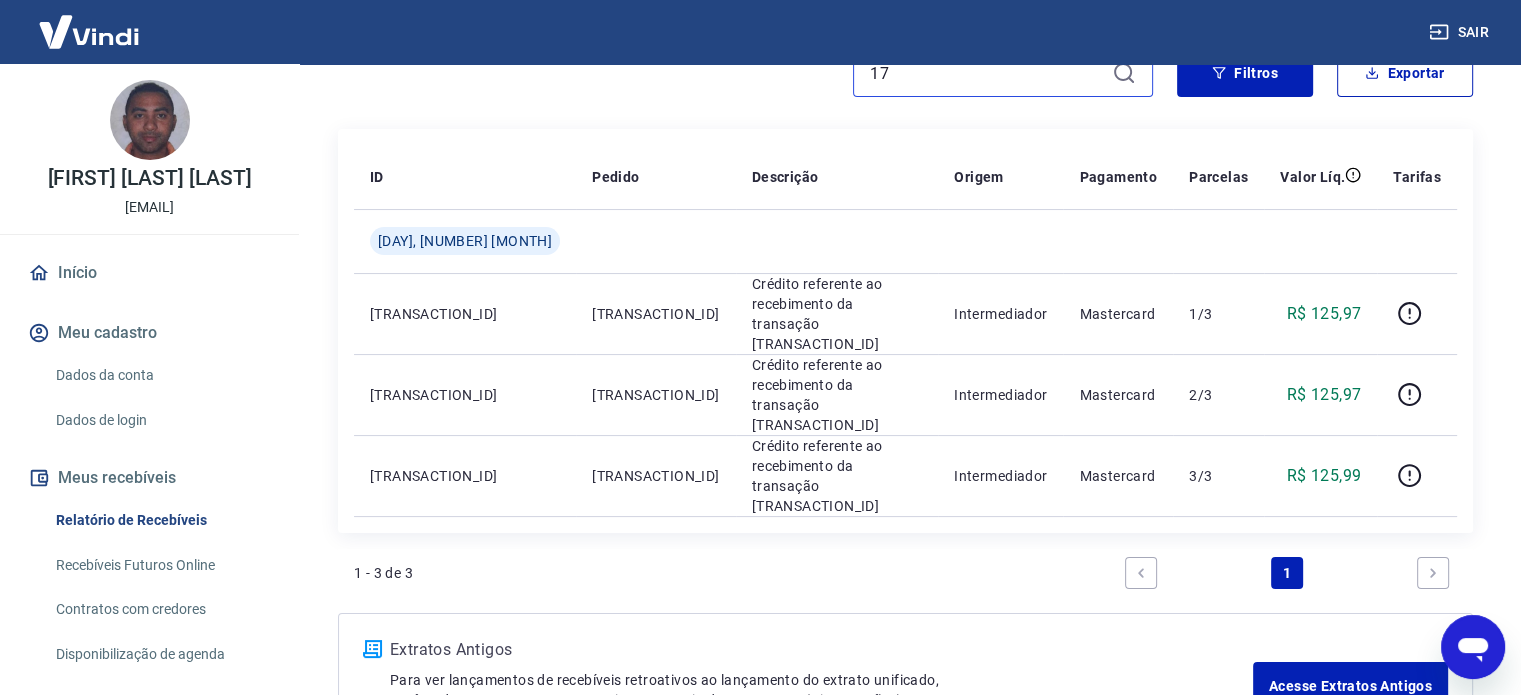 type on "1" 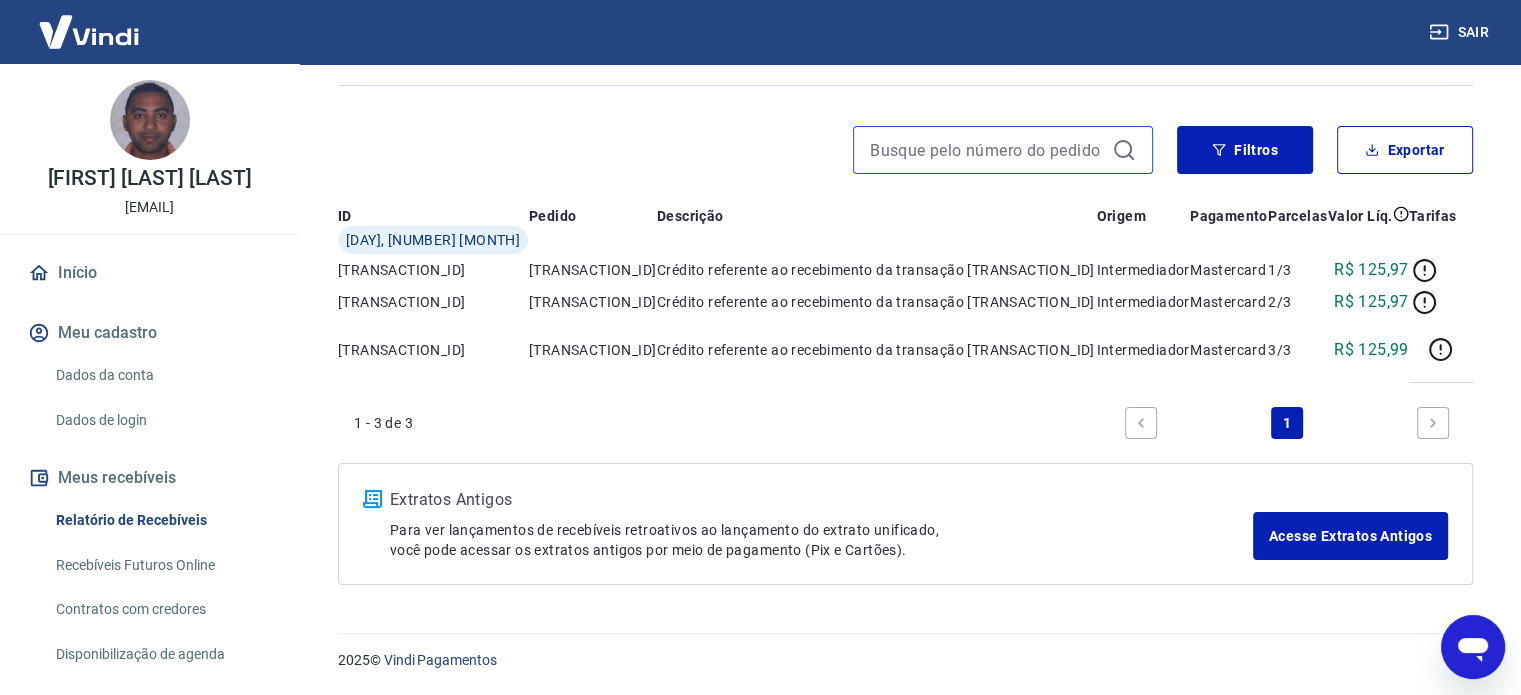 scroll, scrollTop: 0, scrollLeft: 0, axis: both 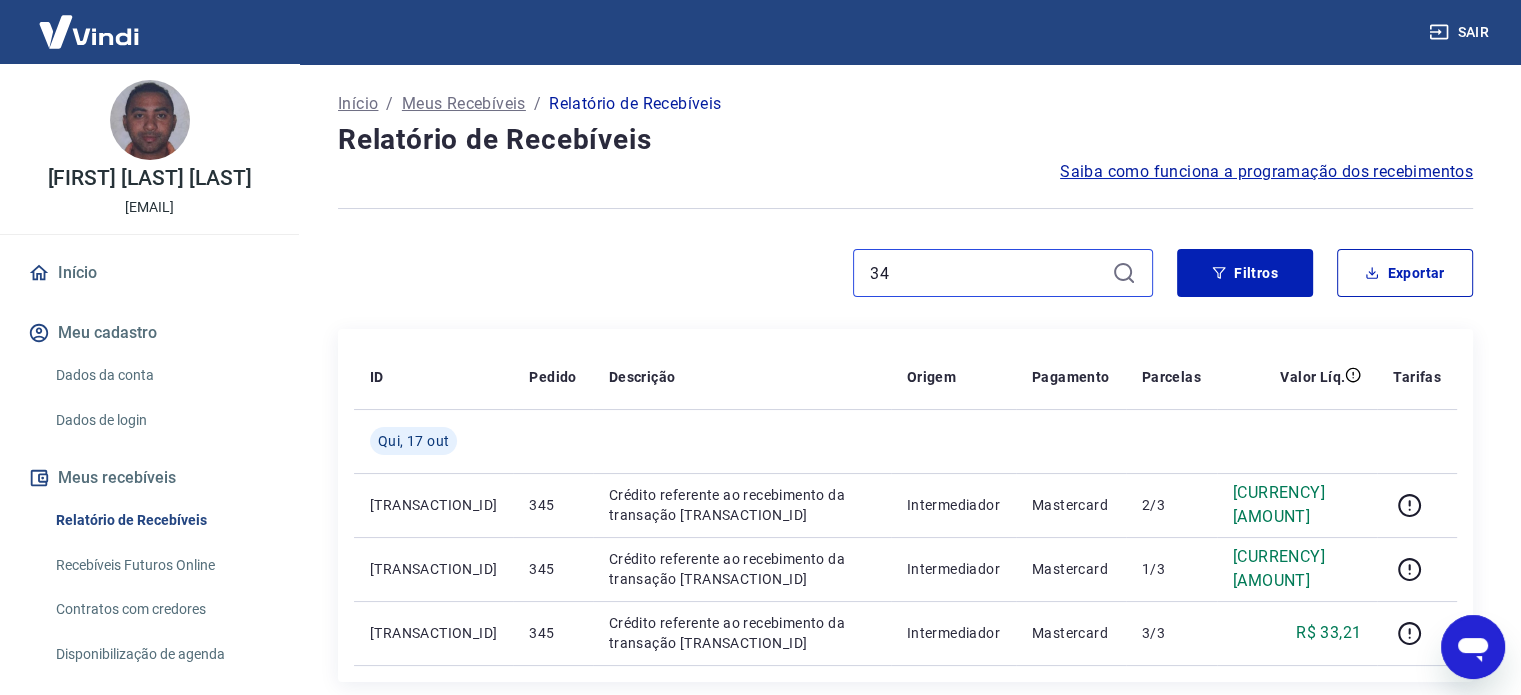 type on "3" 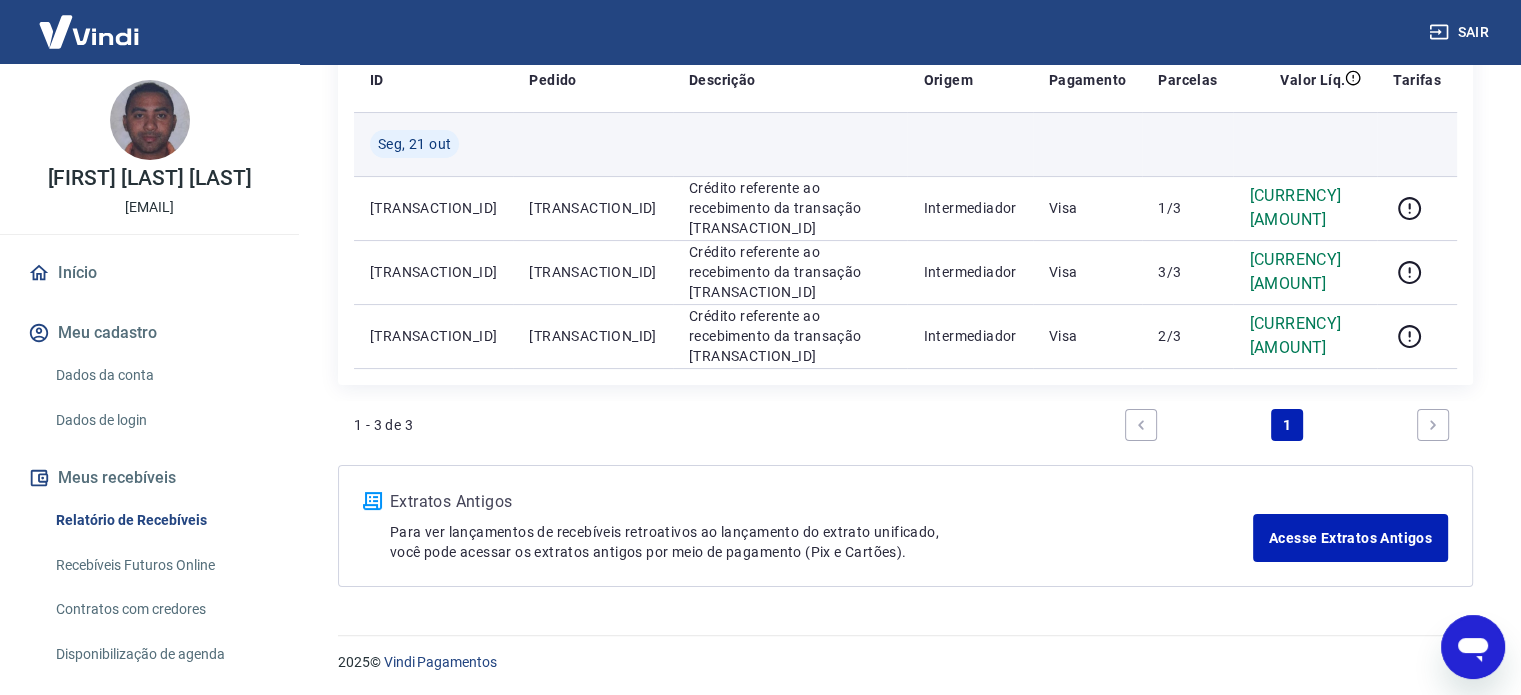 scroll, scrollTop: 197, scrollLeft: 0, axis: vertical 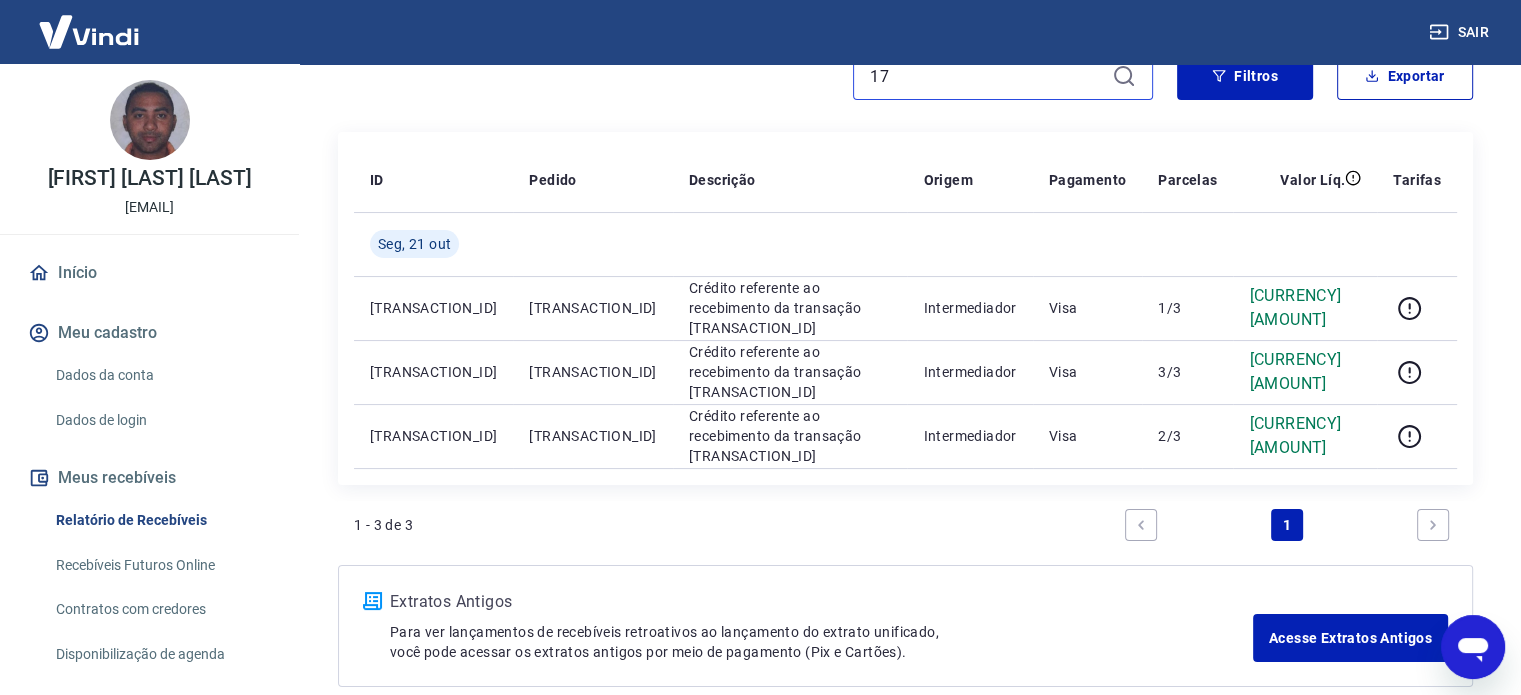 type on "1" 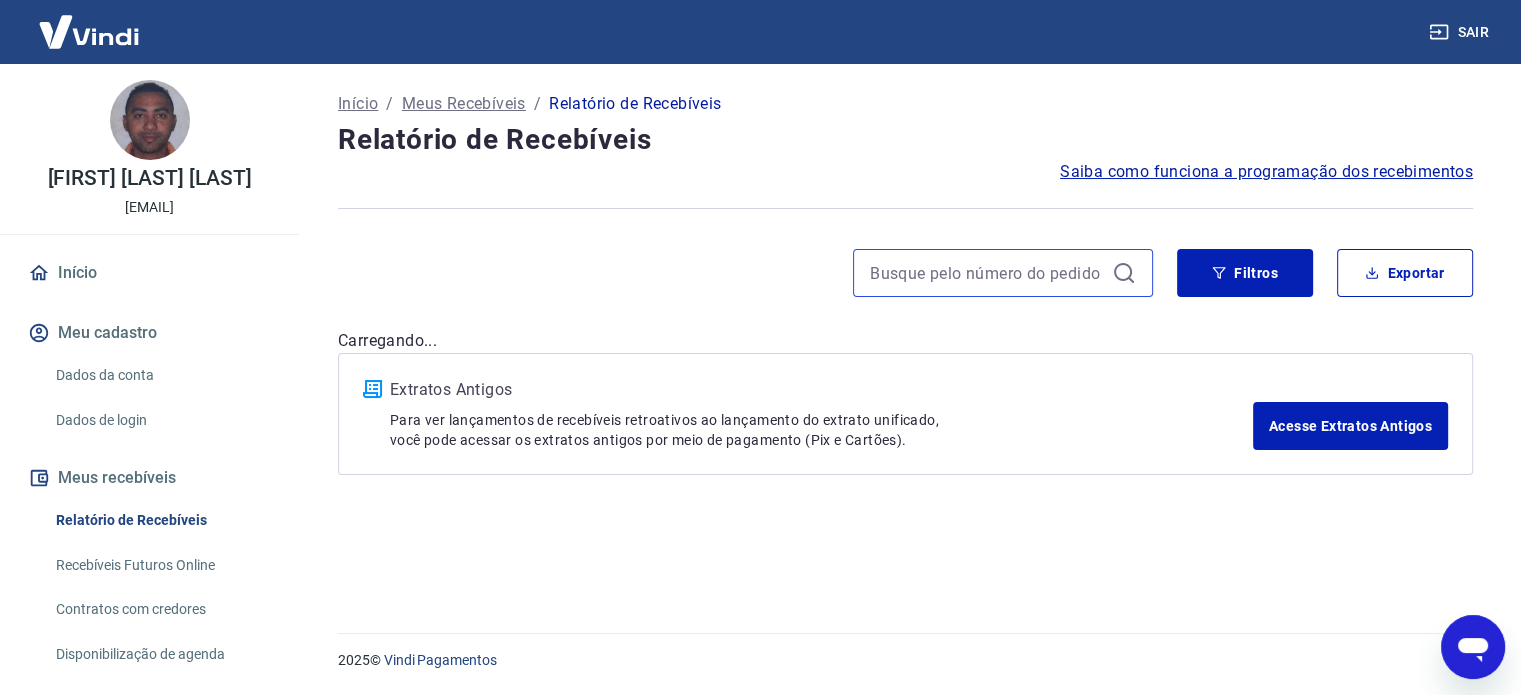 scroll, scrollTop: 0, scrollLeft: 0, axis: both 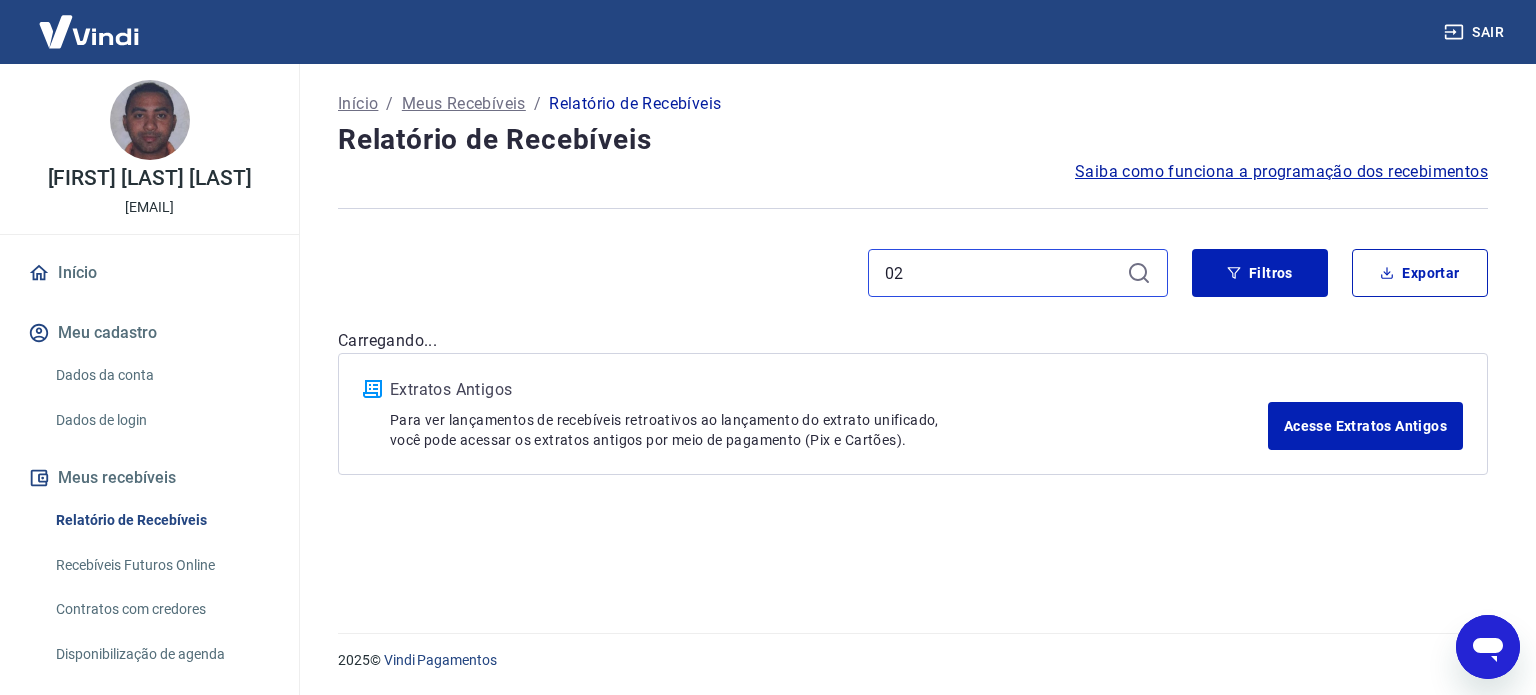type on "0" 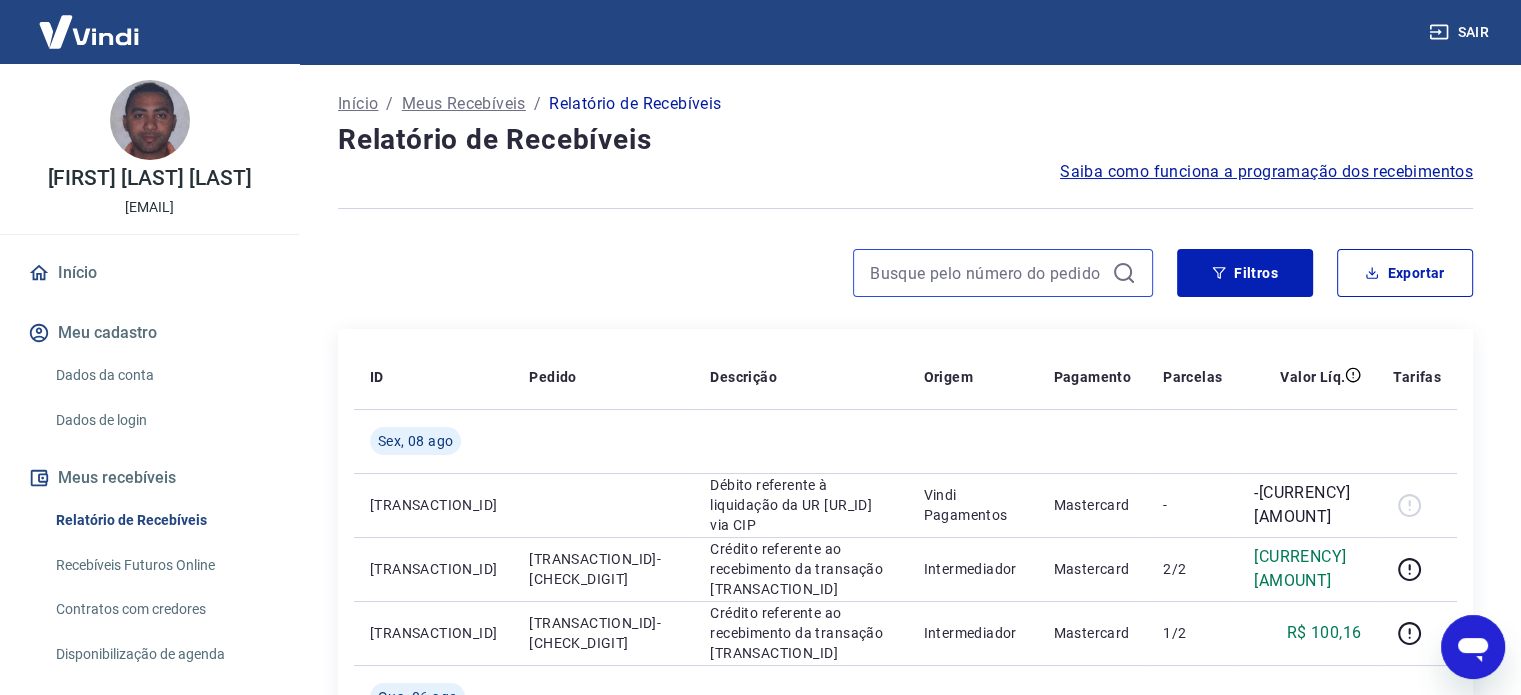 click at bounding box center [987, 273] 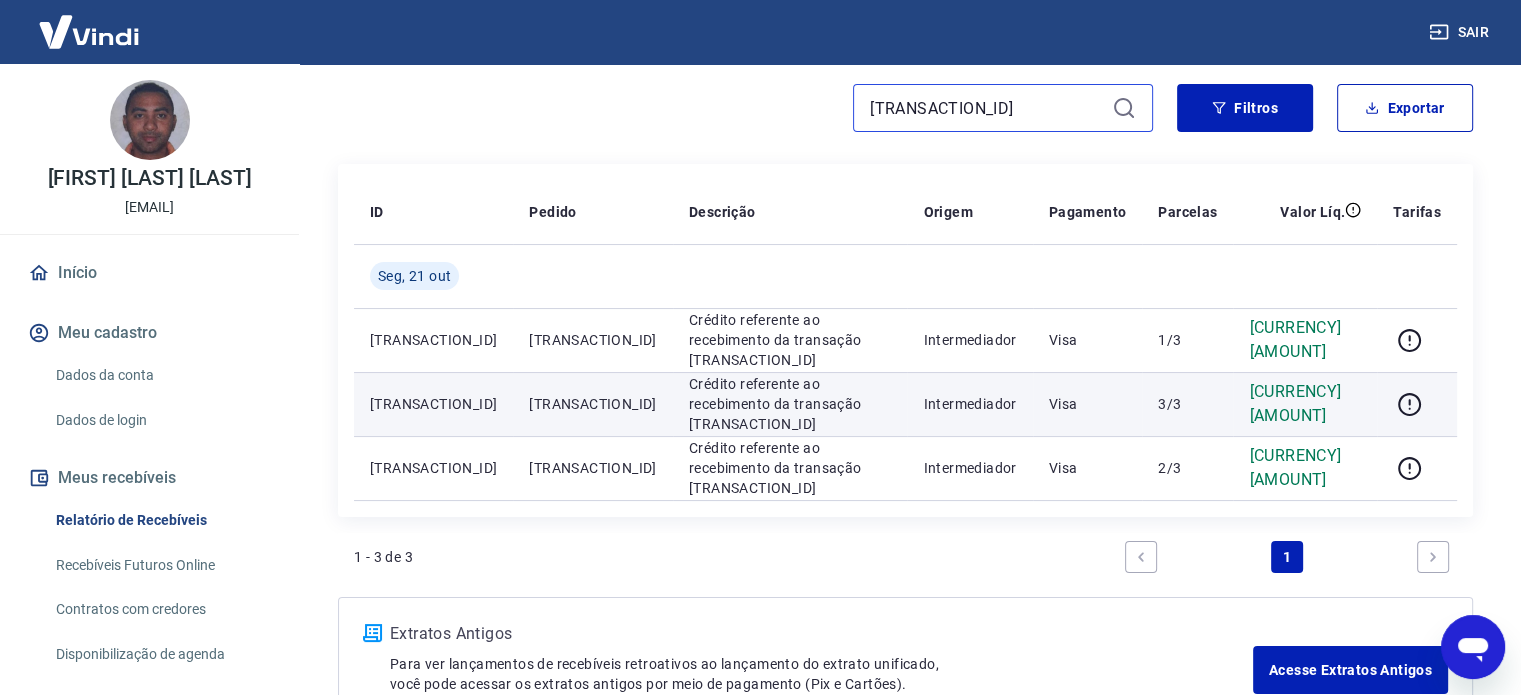 scroll, scrollTop: 200, scrollLeft: 0, axis: vertical 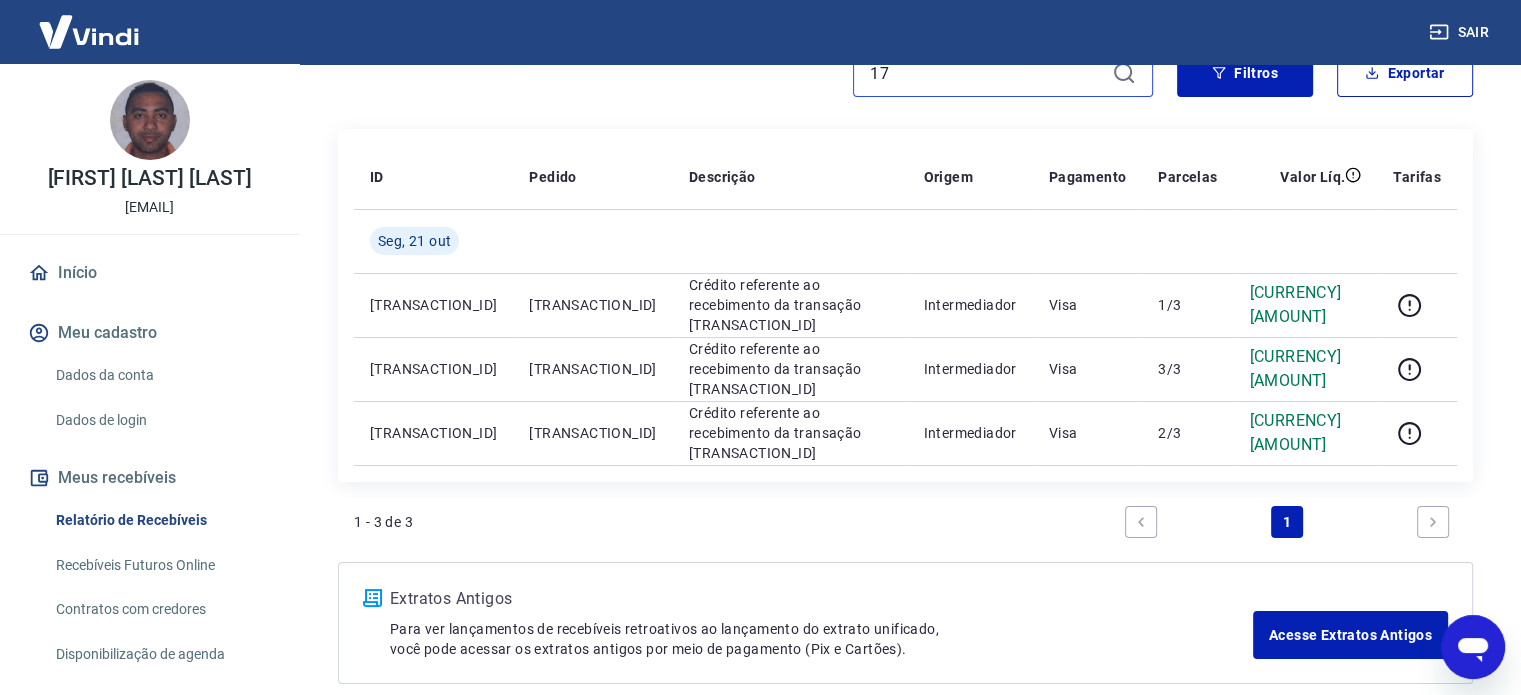 type on "1" 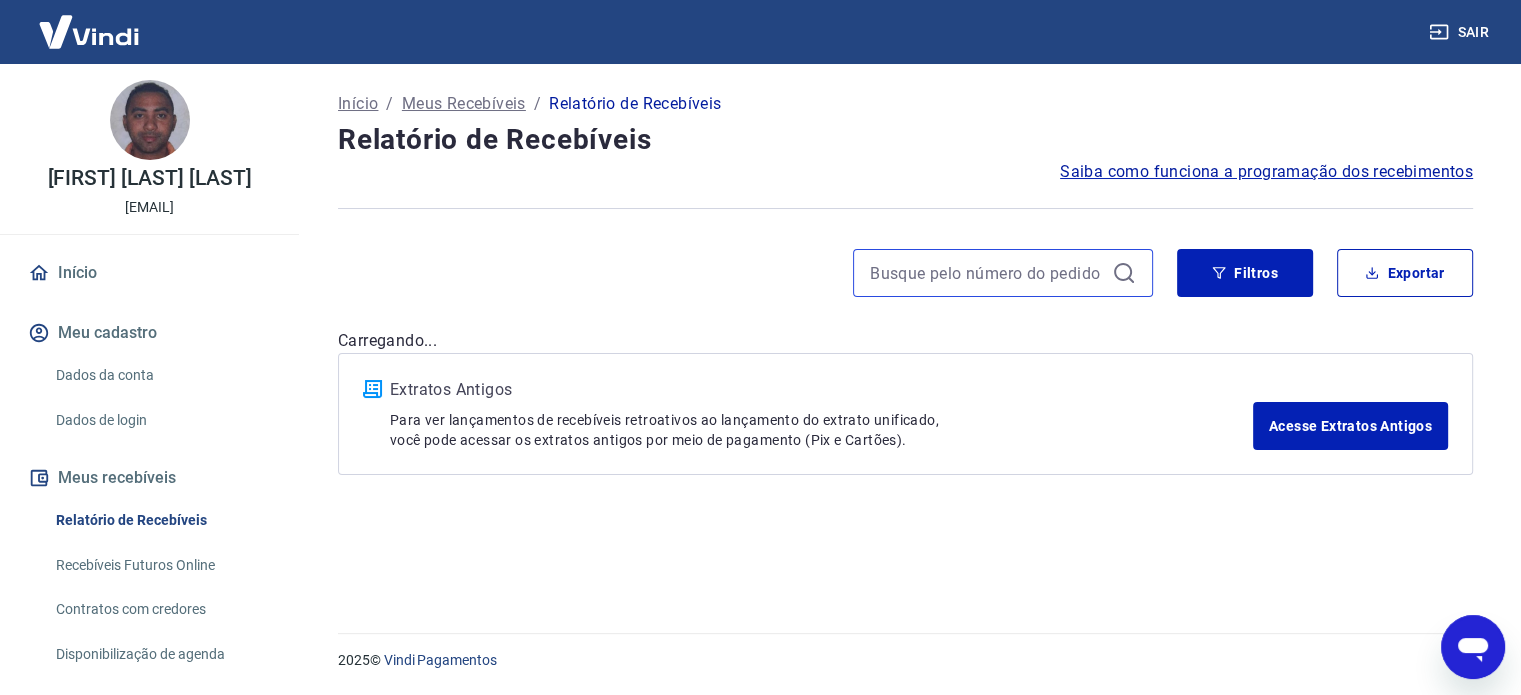 scroll, scrollTop: 0, scrollLeft: 0, axis: both 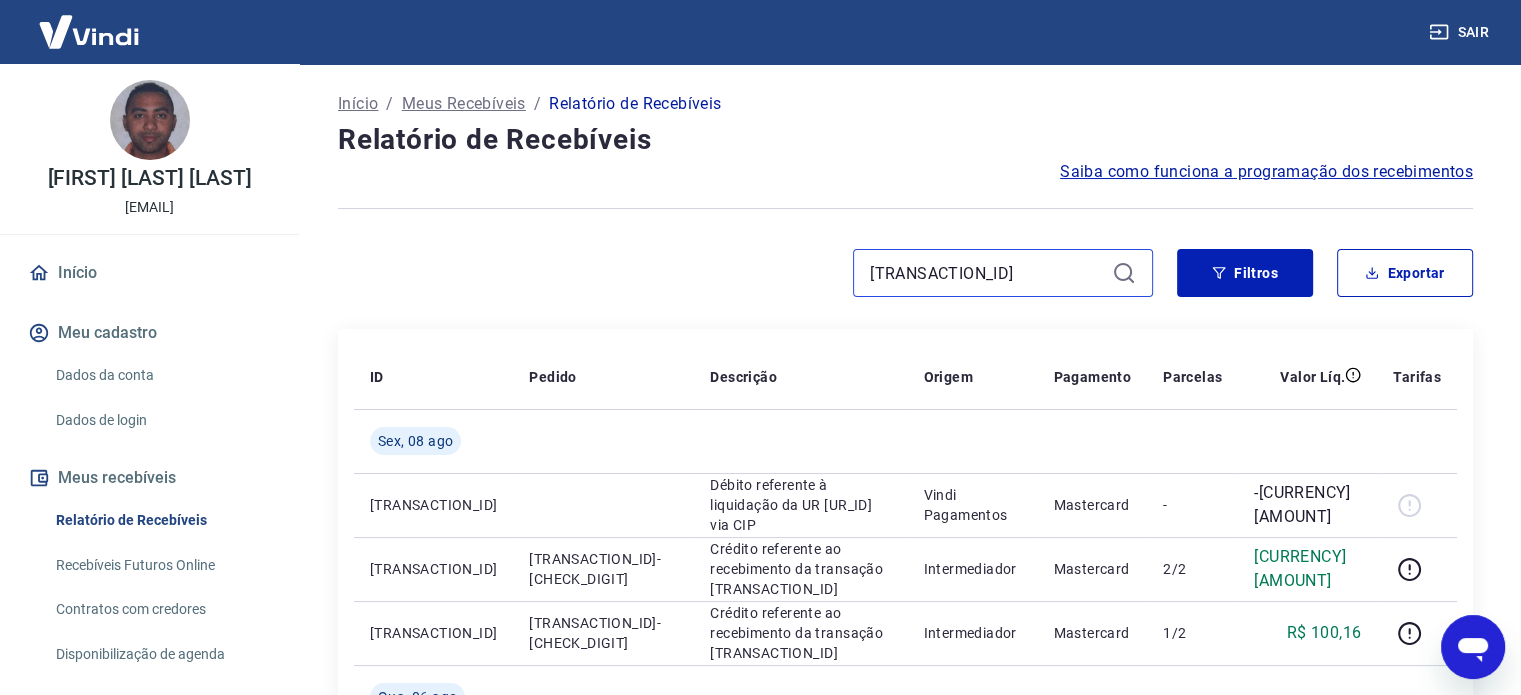 type on "[TRANSACTION_ID]" 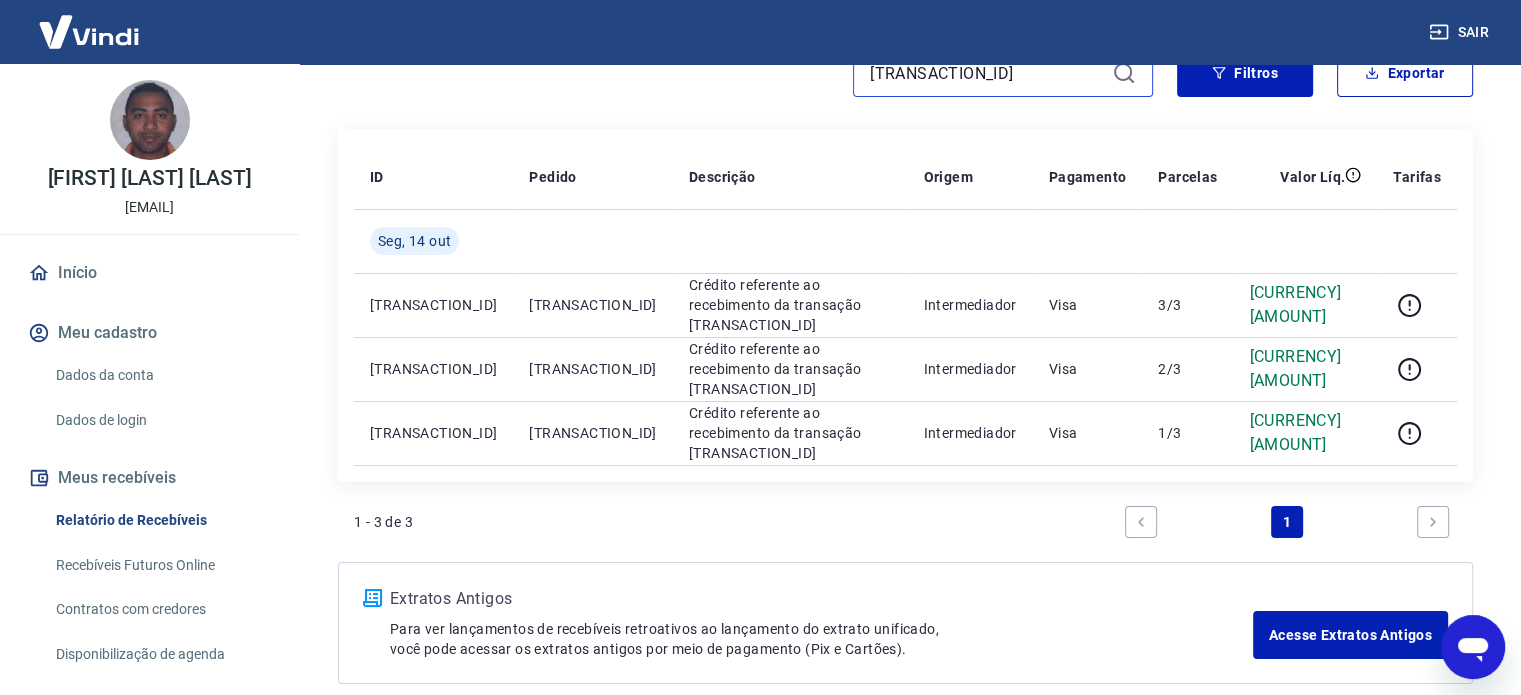scroll, scrollTop: 100, scrollLeft: 0, axis: vertical 